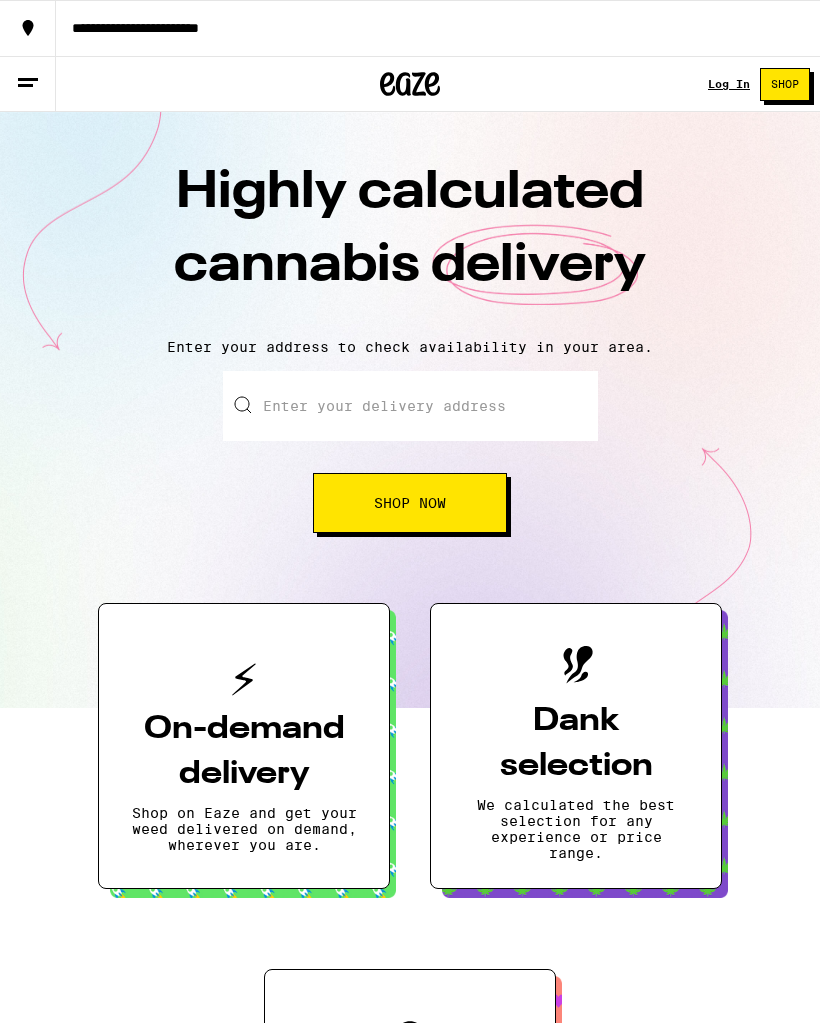 scroll, scrollTop: 0, scrollLeft: 0, axis: both 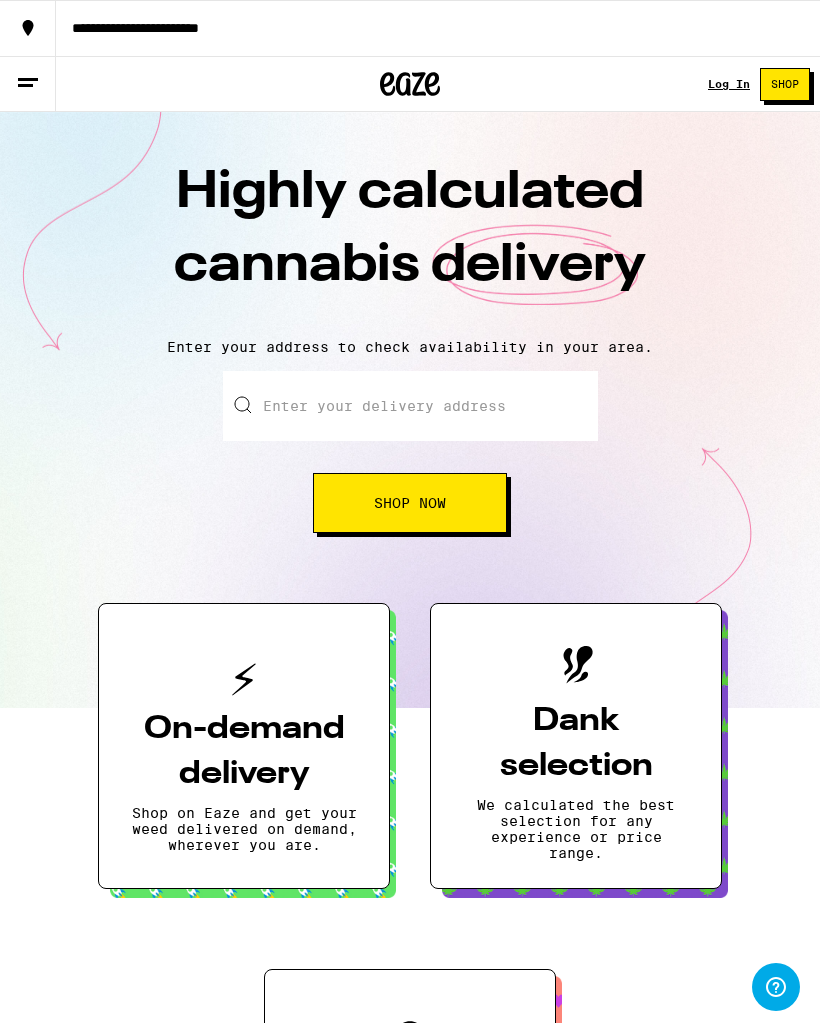 click on "Shop Now" at bounding box center [410, 503] 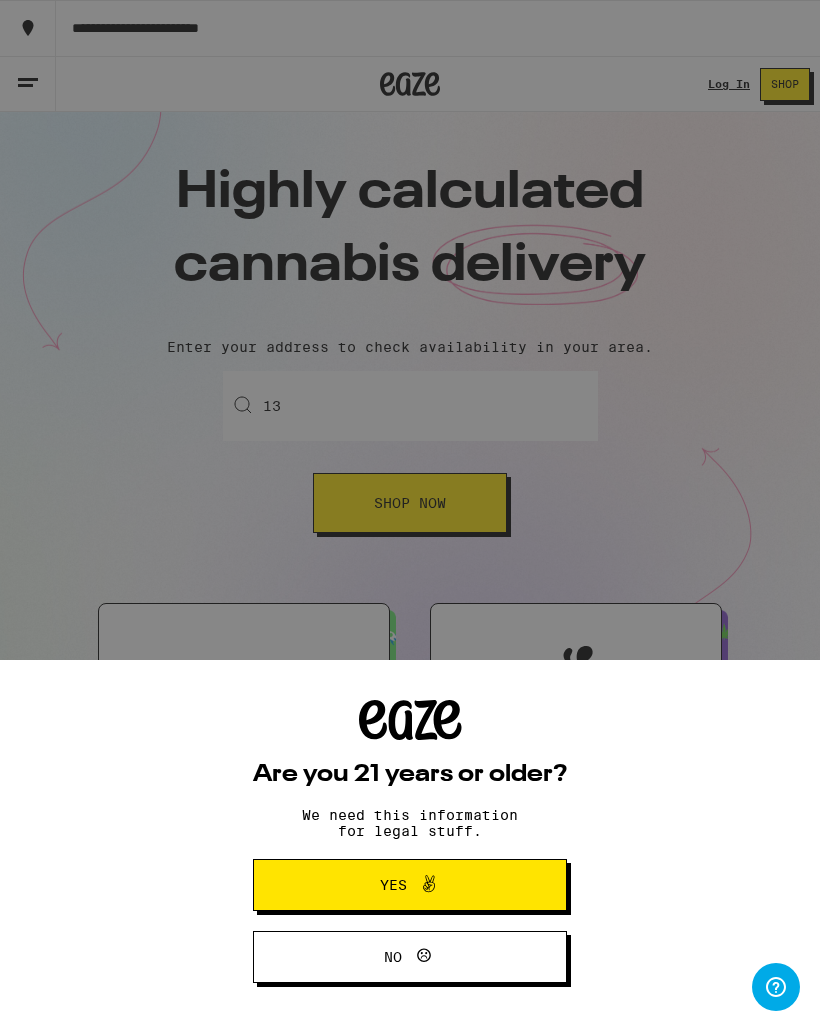 scroll, scrollTop: 0, scrollLeft: 0, axis: both 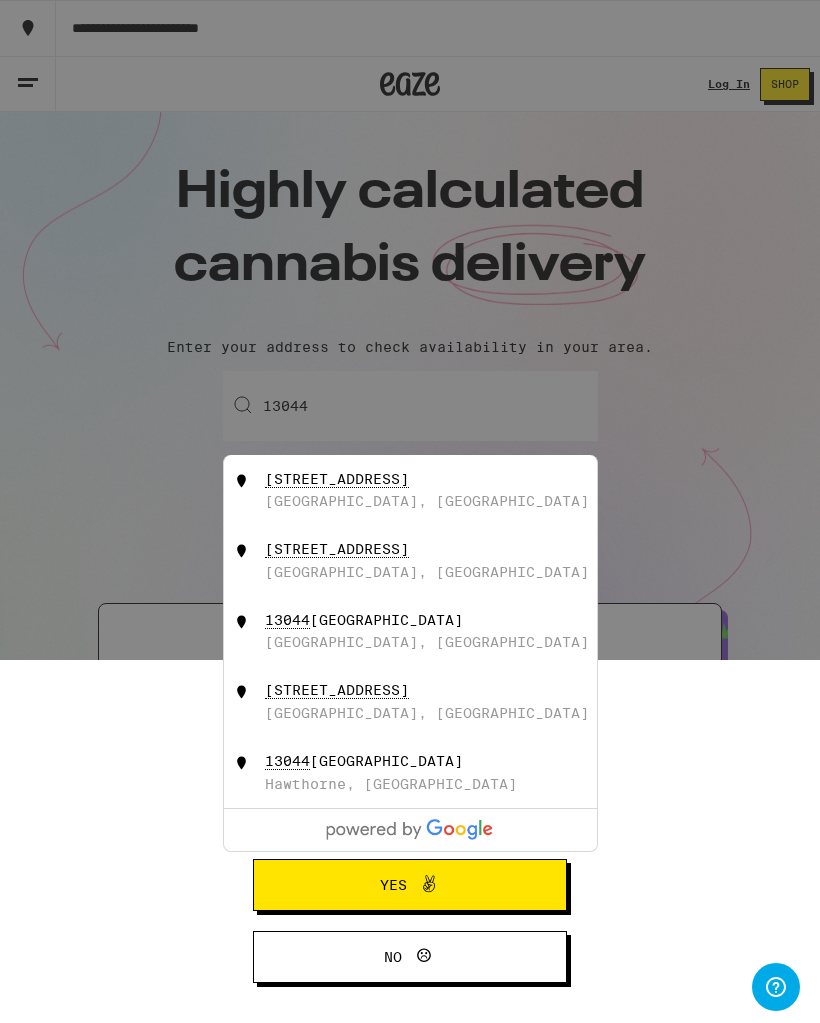 click on "[STREET_ADDRESS]" at bounding box center [443, 490] 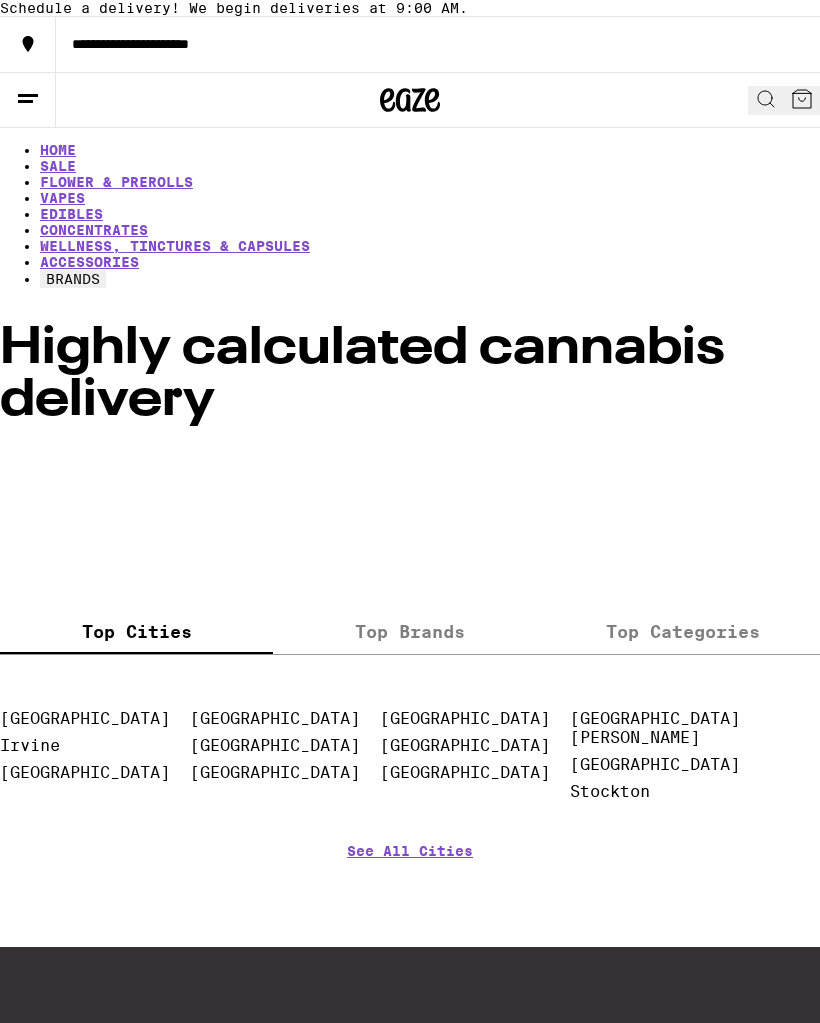 scroll, scrollTop: 0, scrollLeft: 0, axis: both 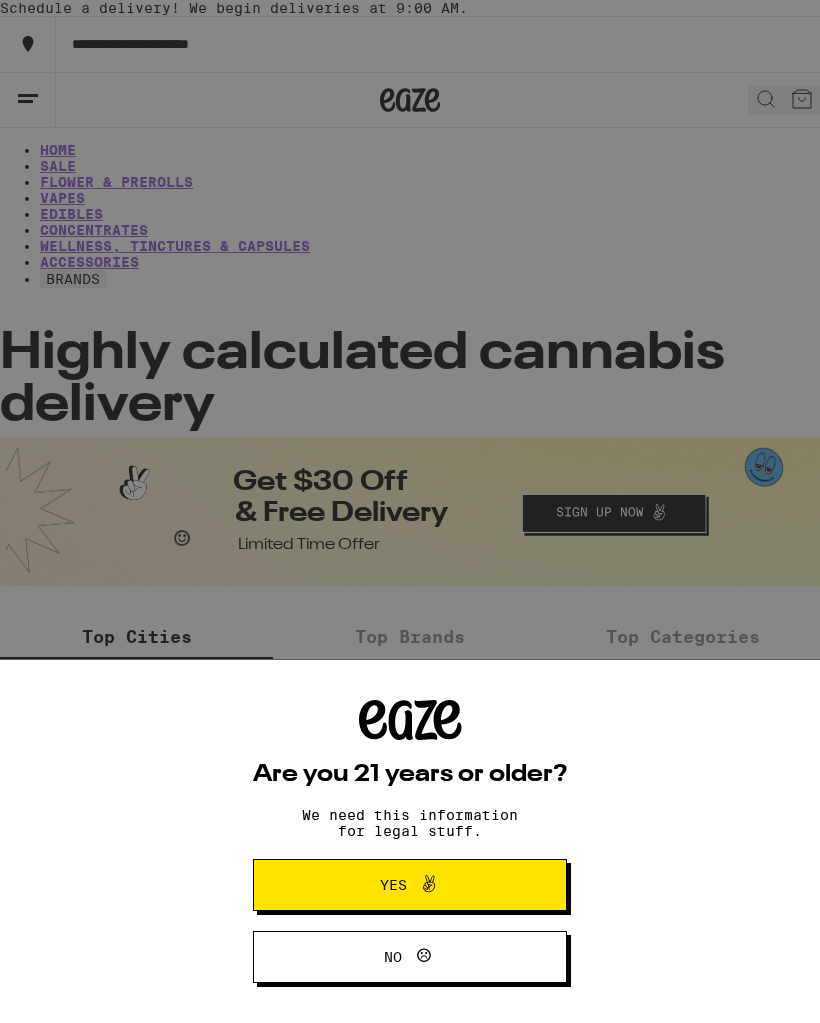 click on "Yes" at bounding box center (410, 885) 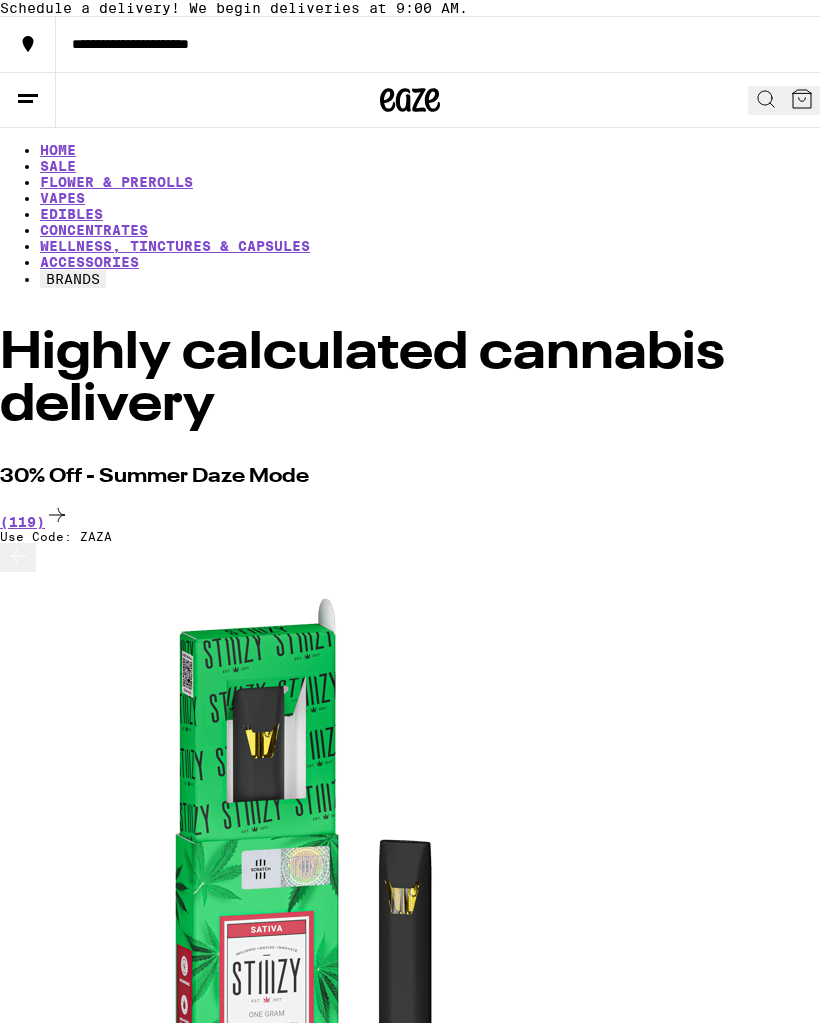 click 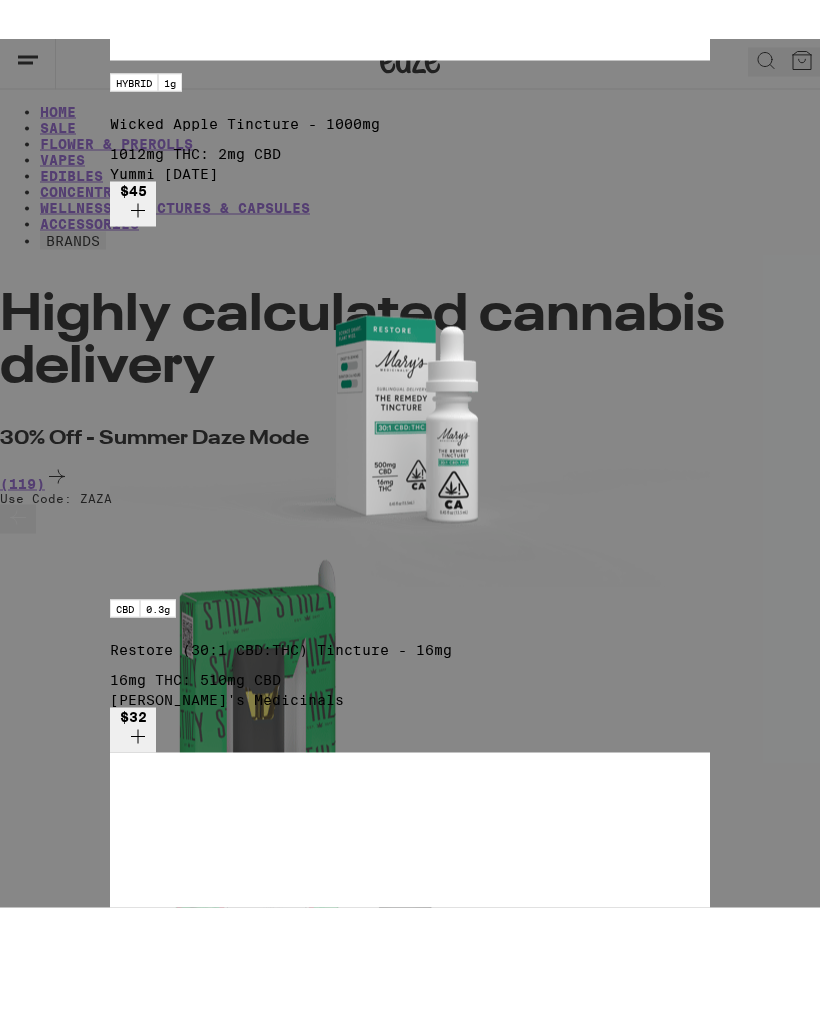 scroll, scrollTop: 0, scrollLeft: 0, axis: both 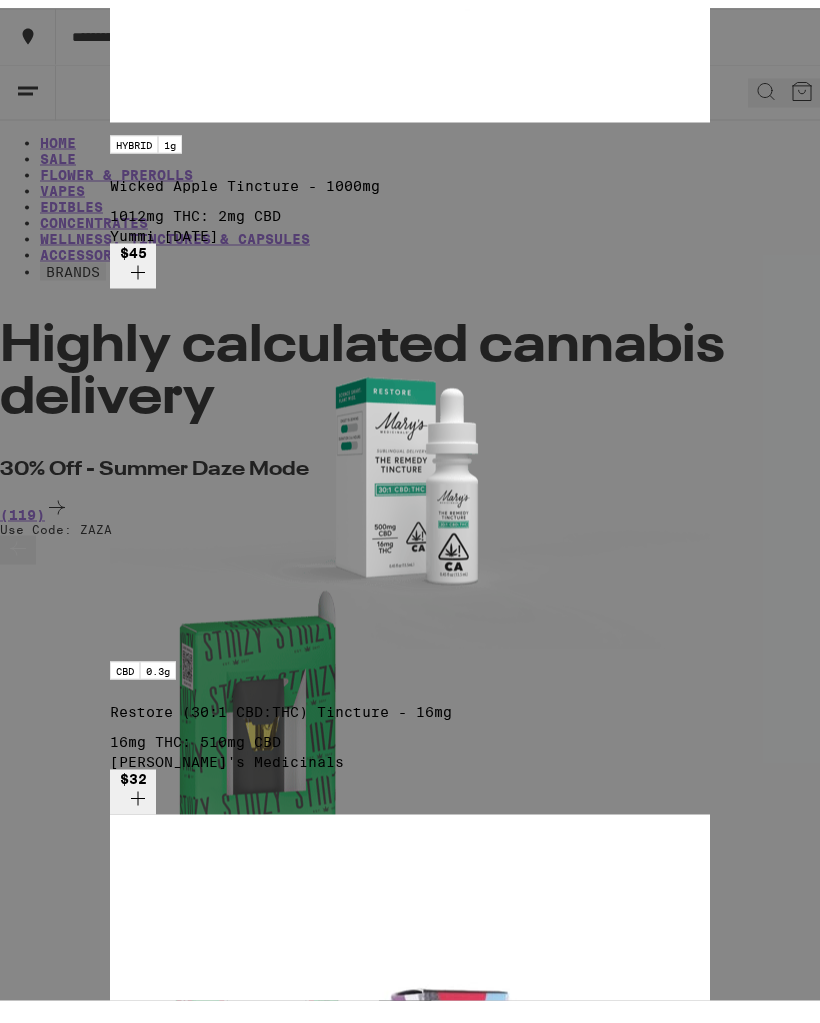 type on "Tincture" 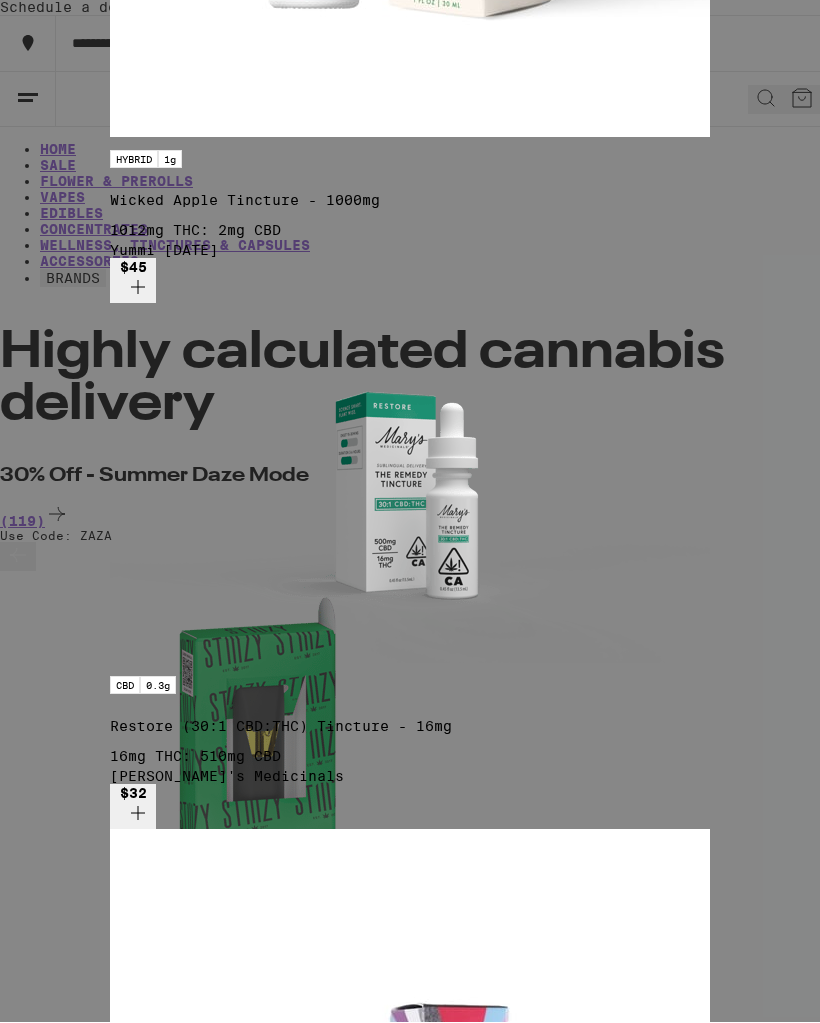 scroll, scrollTop: 0, scrollLeft: 0, axis: both 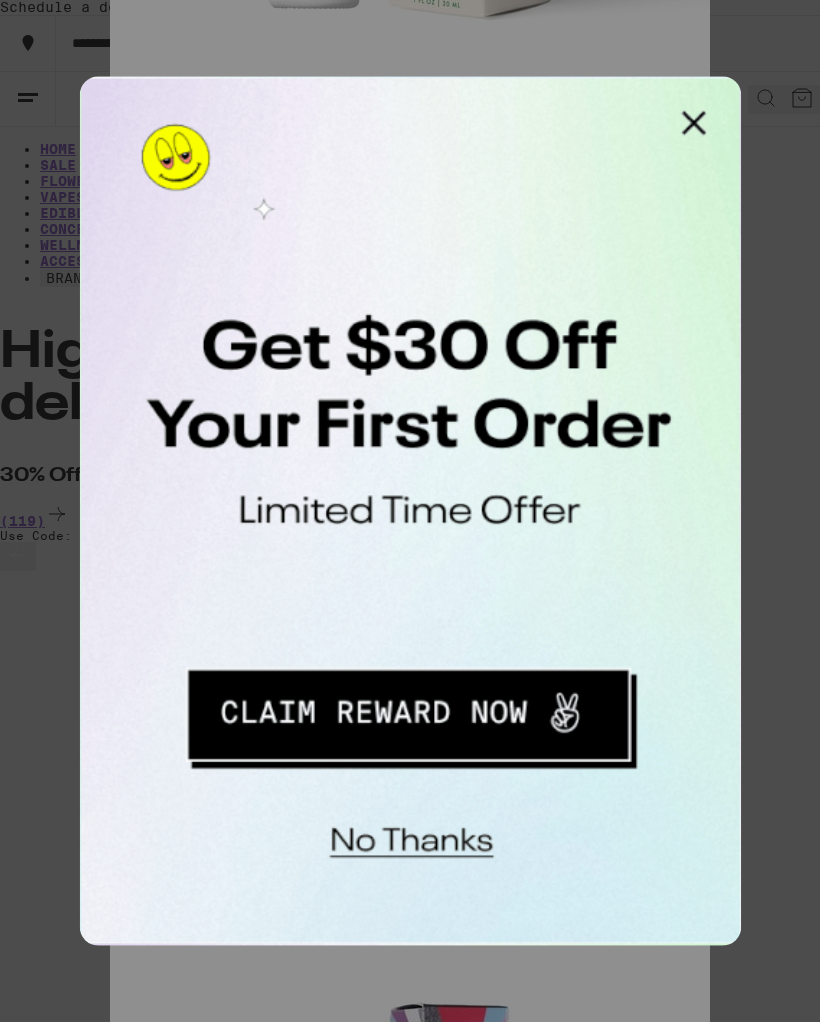 click at bounding box center [333, 96] 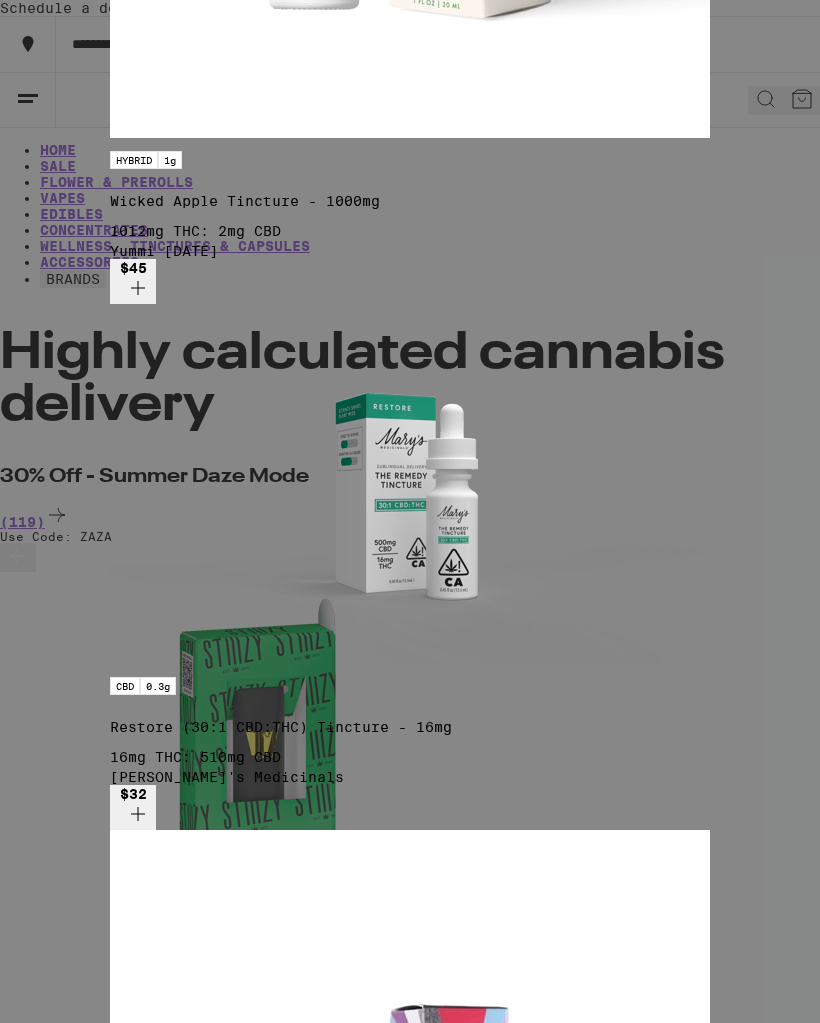 scroll, scrollTop: 145, scrollLeft: 0, axis: vertical 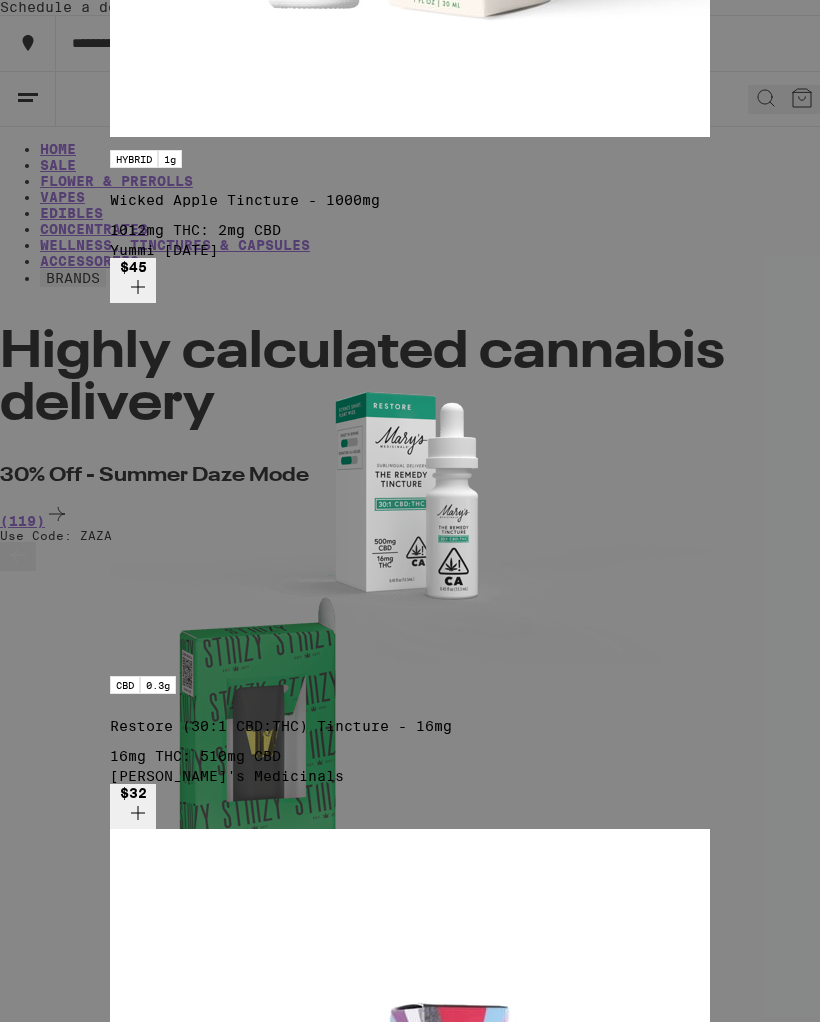 click on "Load More" at bounding box center [156, 2794] 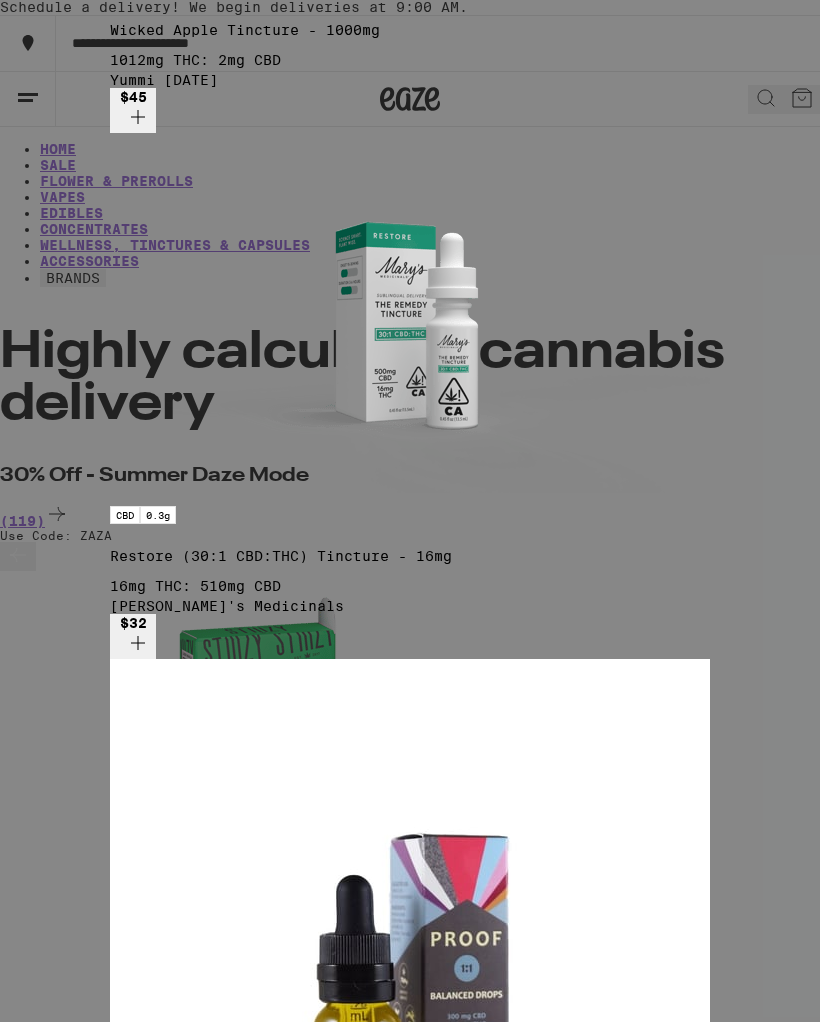 scroll, scrollTop: 81, scrollLeft: 0, axis: vertical 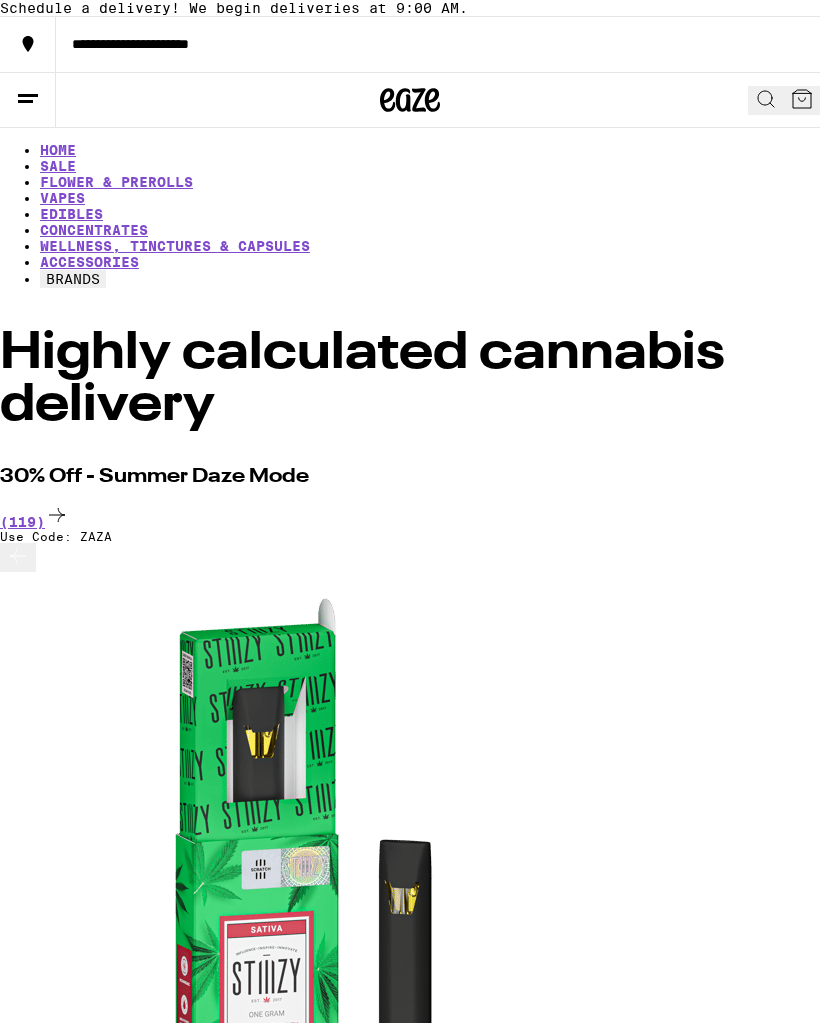 click on "Add To Bag $45" at bounding box center (410, 39943) 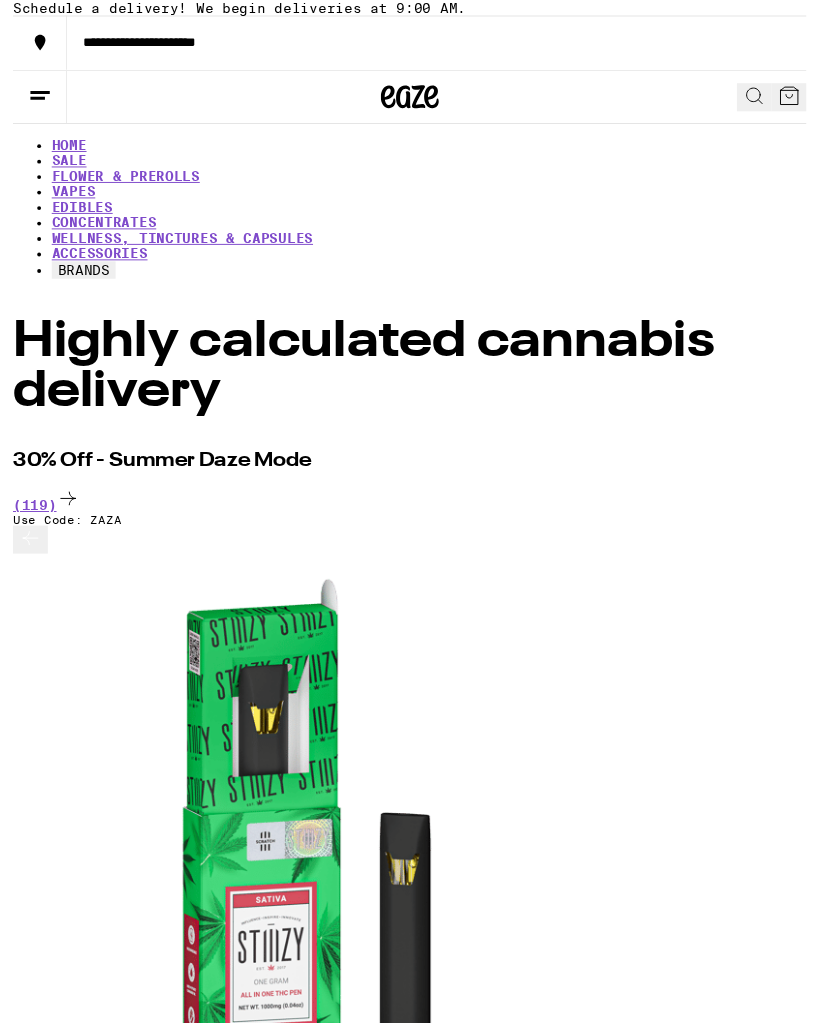 scroll, scrollTop: 34, scrollLeft: 0, axis: vertical 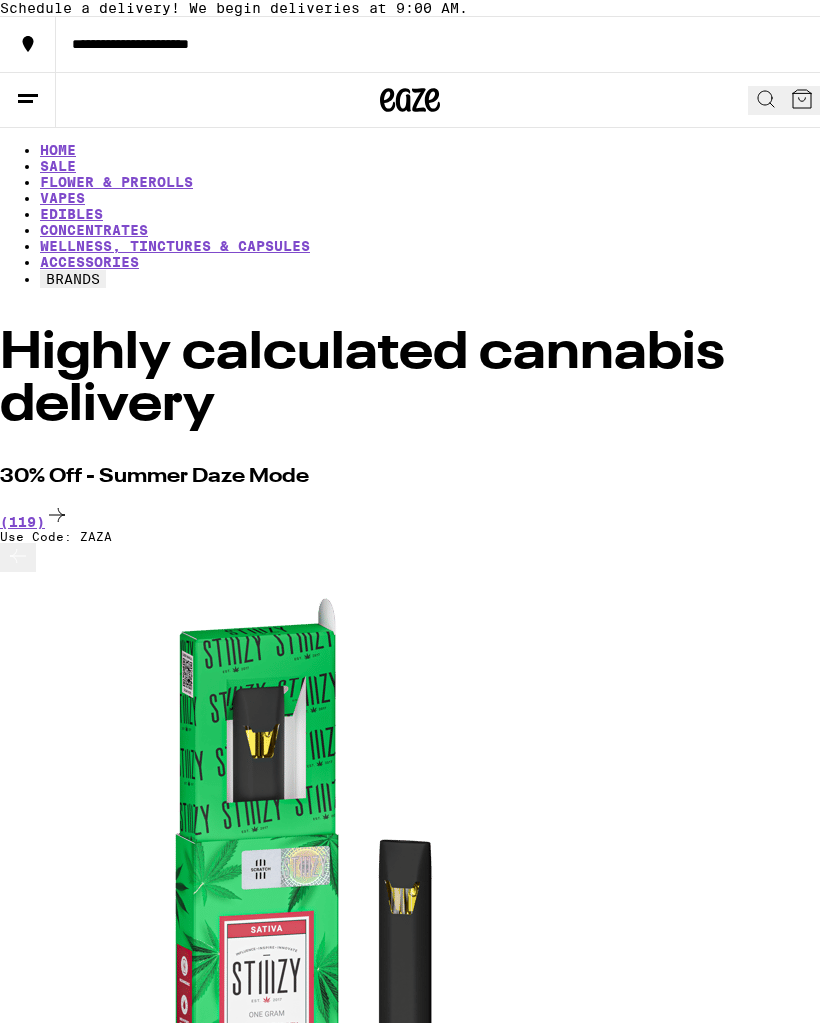 click on "Hybrid   Wicked Apple Tincture - 1000mg Yummi [DATE] $45 Introducing: Wicked Apple Drops, our HIGHEST. DROPS. EVER.
We infused these drops with 1000mg of broad spectrum THC and gave them a mouthwatering green apple flavor that will make you want to skip the candy this year.
Don’t let this high THC formula give you a fright. Make sure you start low and know your dose before using.
Please be advised that at higher doses, heavy sedation and psychoactive effects may be experienced with this high THC formula. (License No. CDPH-10001946) Tincture THC 1012 mg CBD 2 mg *Amounts are averages, individual items may vary. Effects relaxed happy balanced relief hungry" at bounding box center [410, 39597] 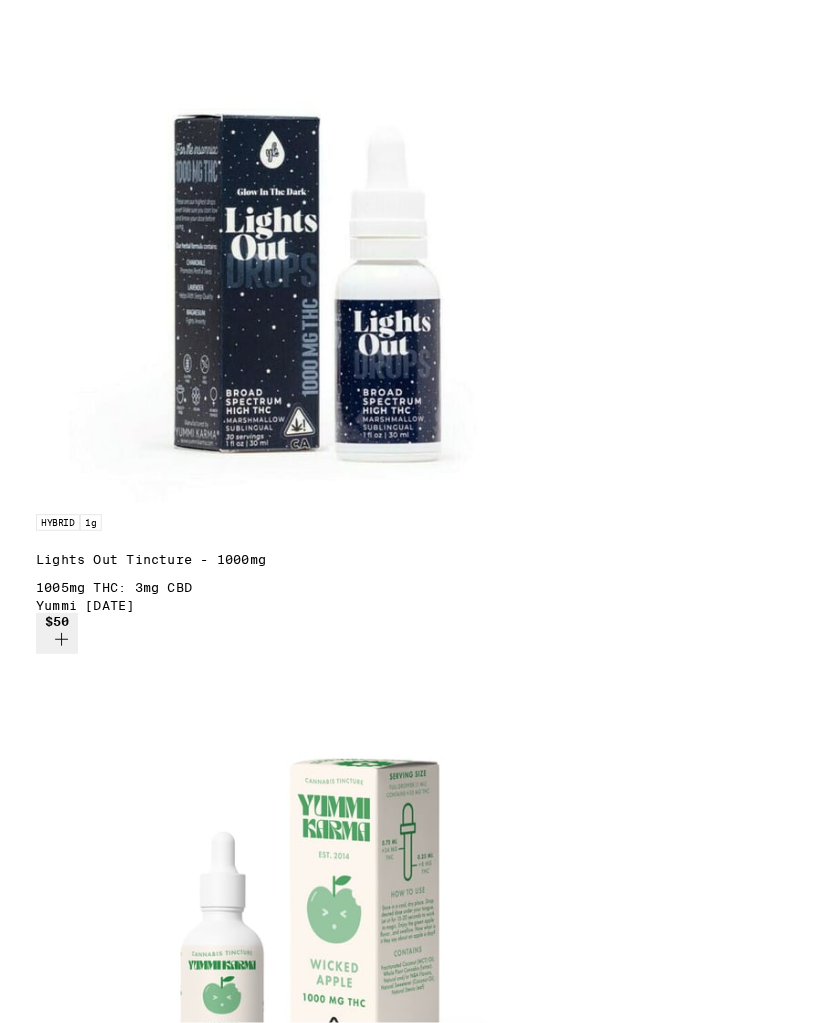 scroll, scrollTop: 461, scrollLeft: 0, axis: vertical 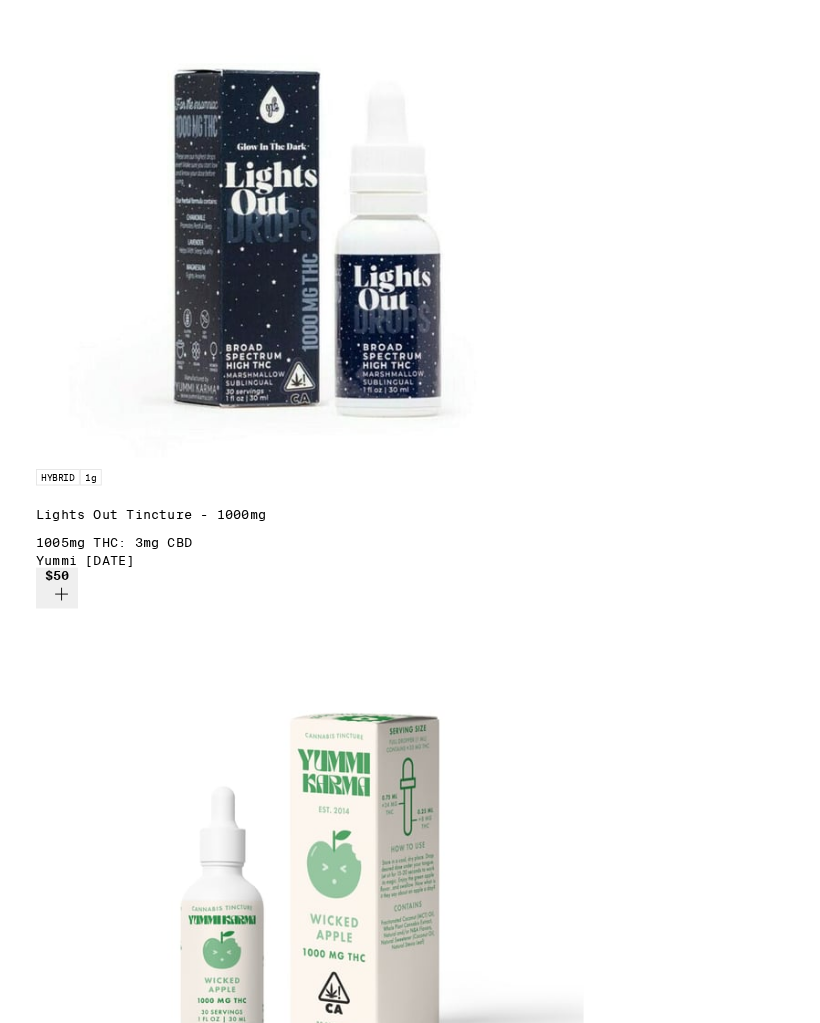 click at bounding box center [300, 1733] 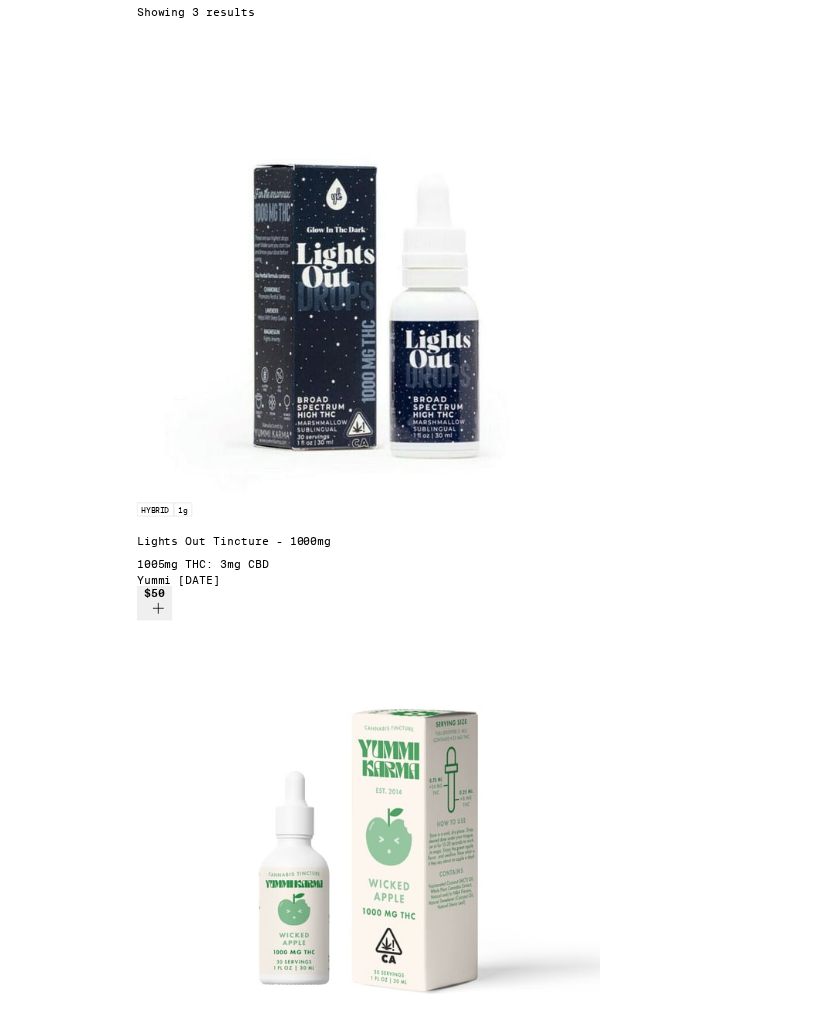 scroll, scrollTop: 403, scrollLeft: 0, axis: vertical 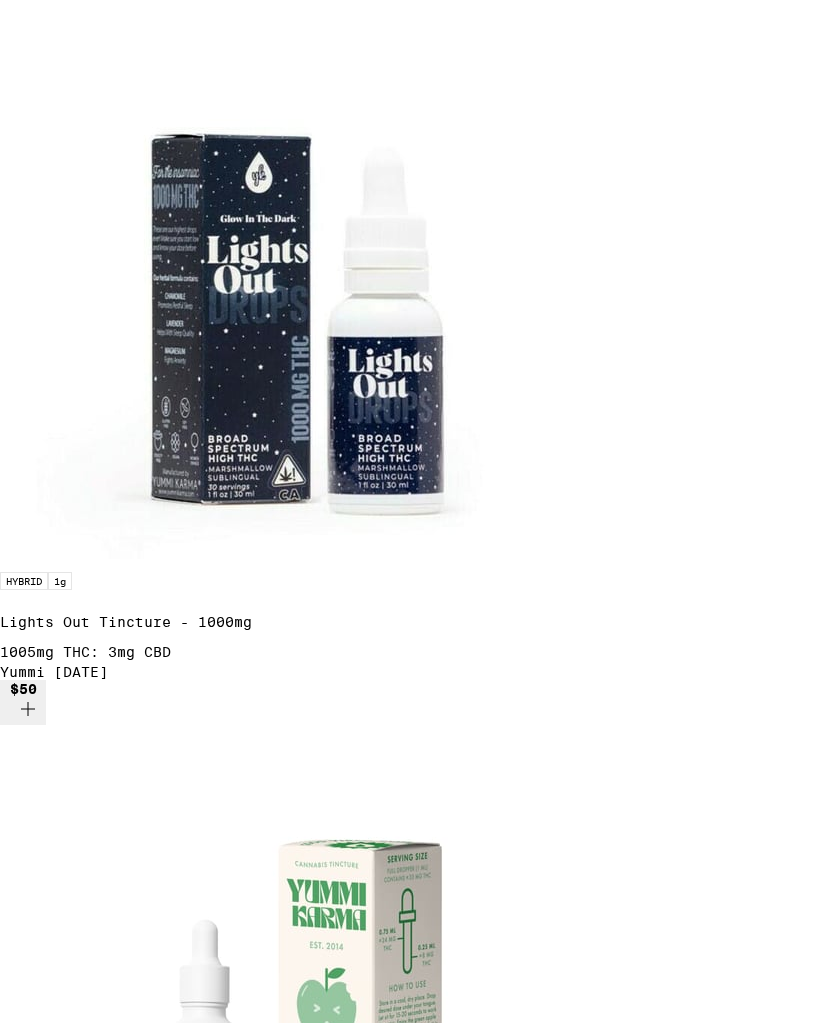 click at bounding box center (410, 3808) 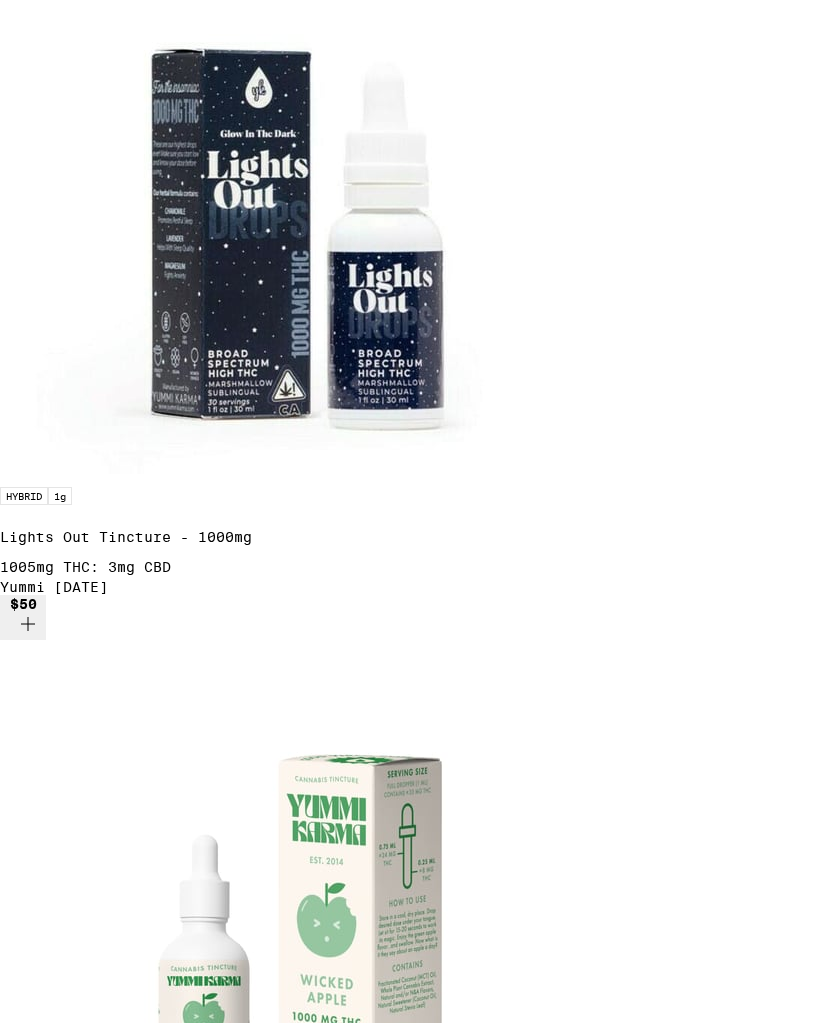 scroll, scrollTop: 469, scrollLeft: 0, axis: vertical 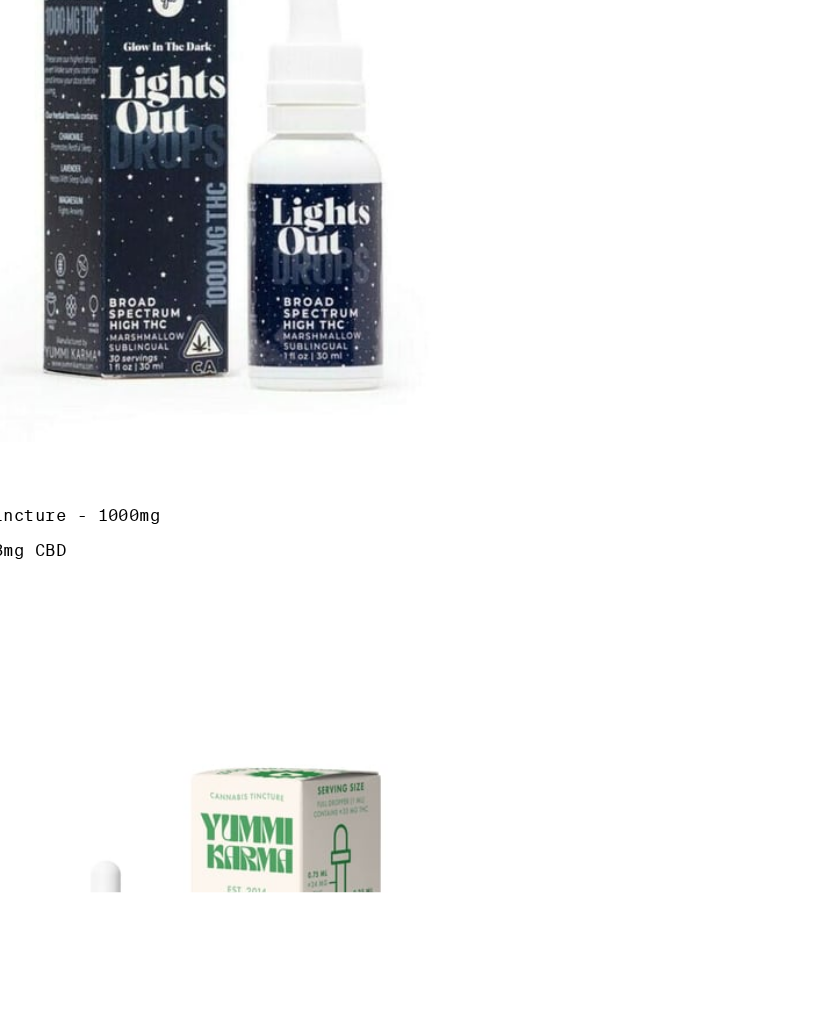 click at bounding box center [300, 959] 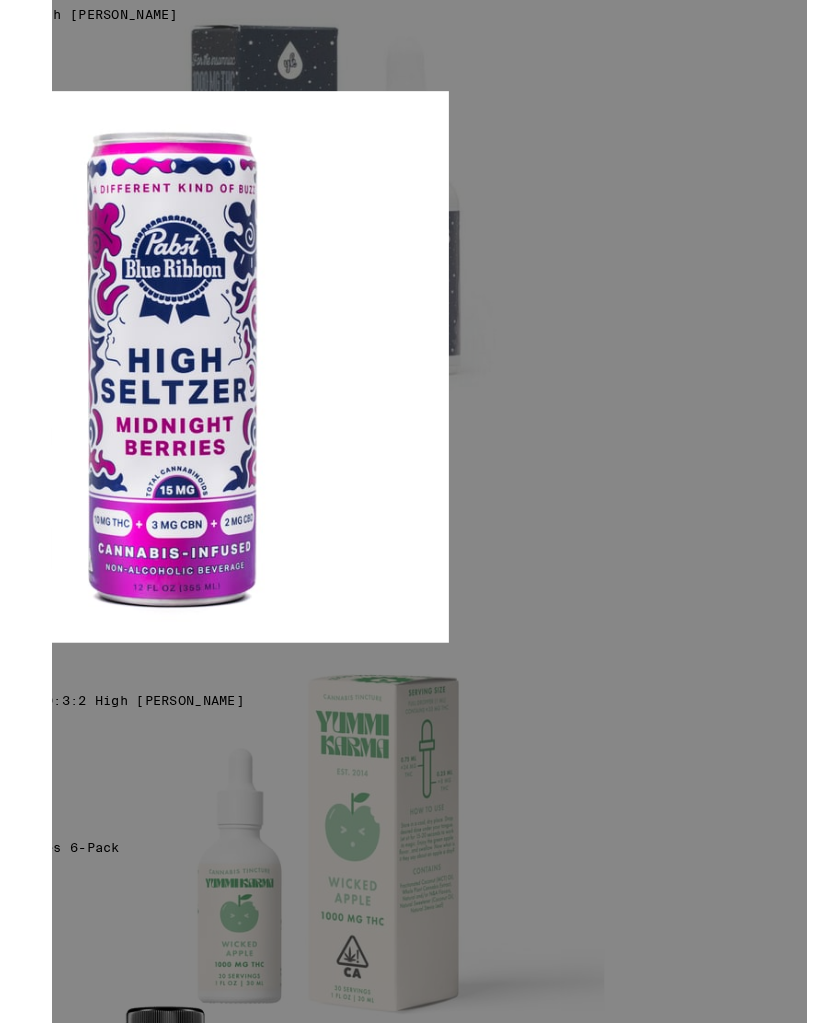 scroll, scrollTop: 536, scrollLeft: 0, axis: vertical 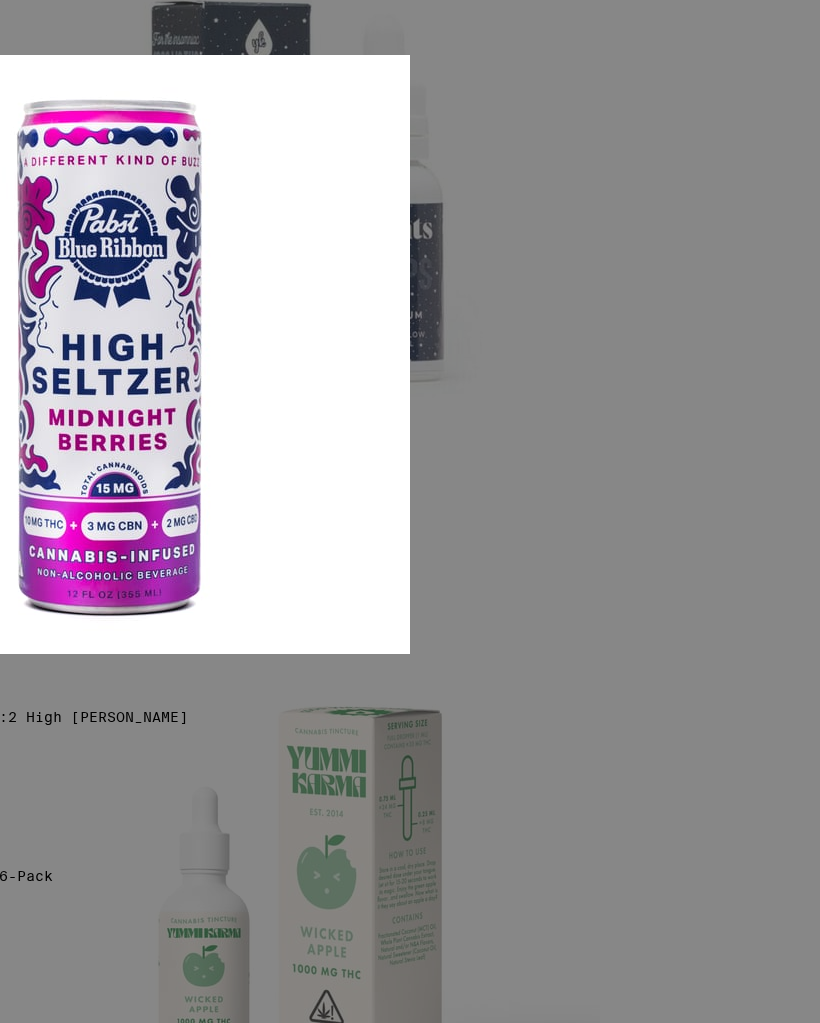click on "$6" at bounding box center (-167, 4666) 